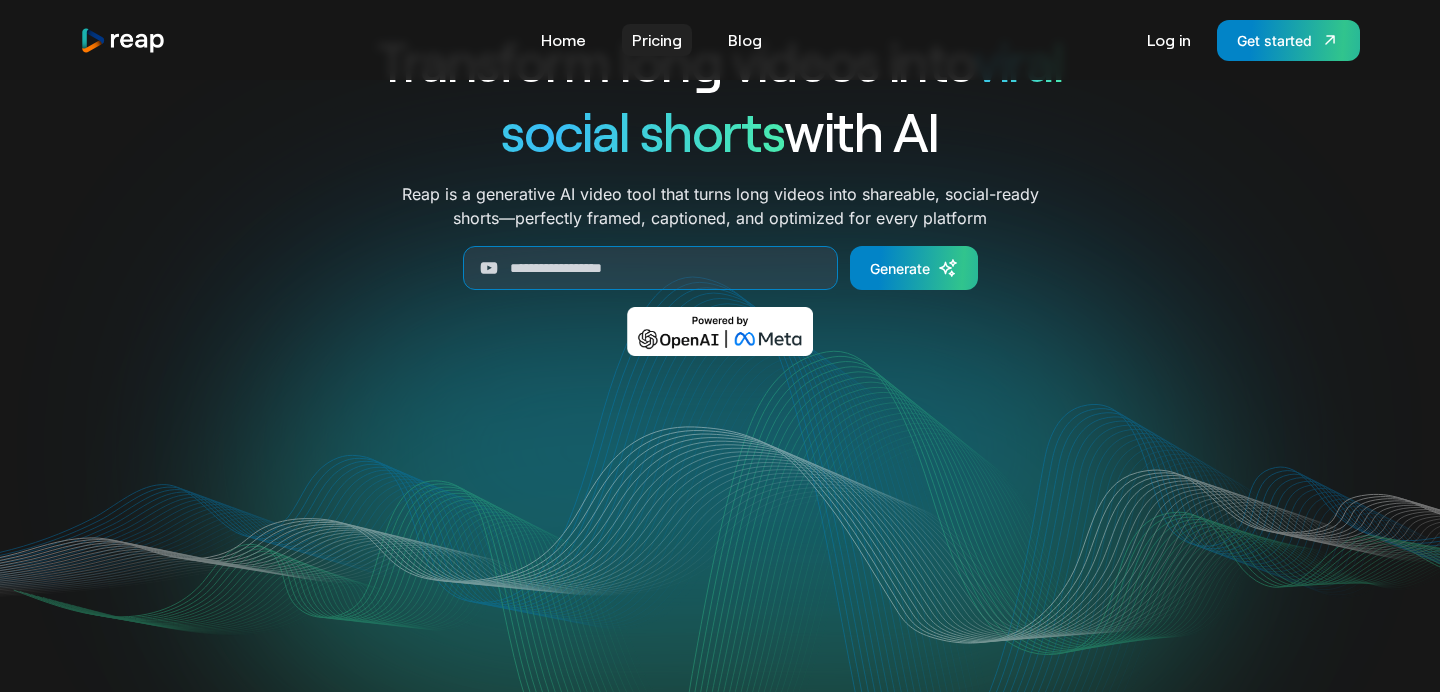 scroll, scrollTop: 94, scrollLeft: 0, axis: vertical 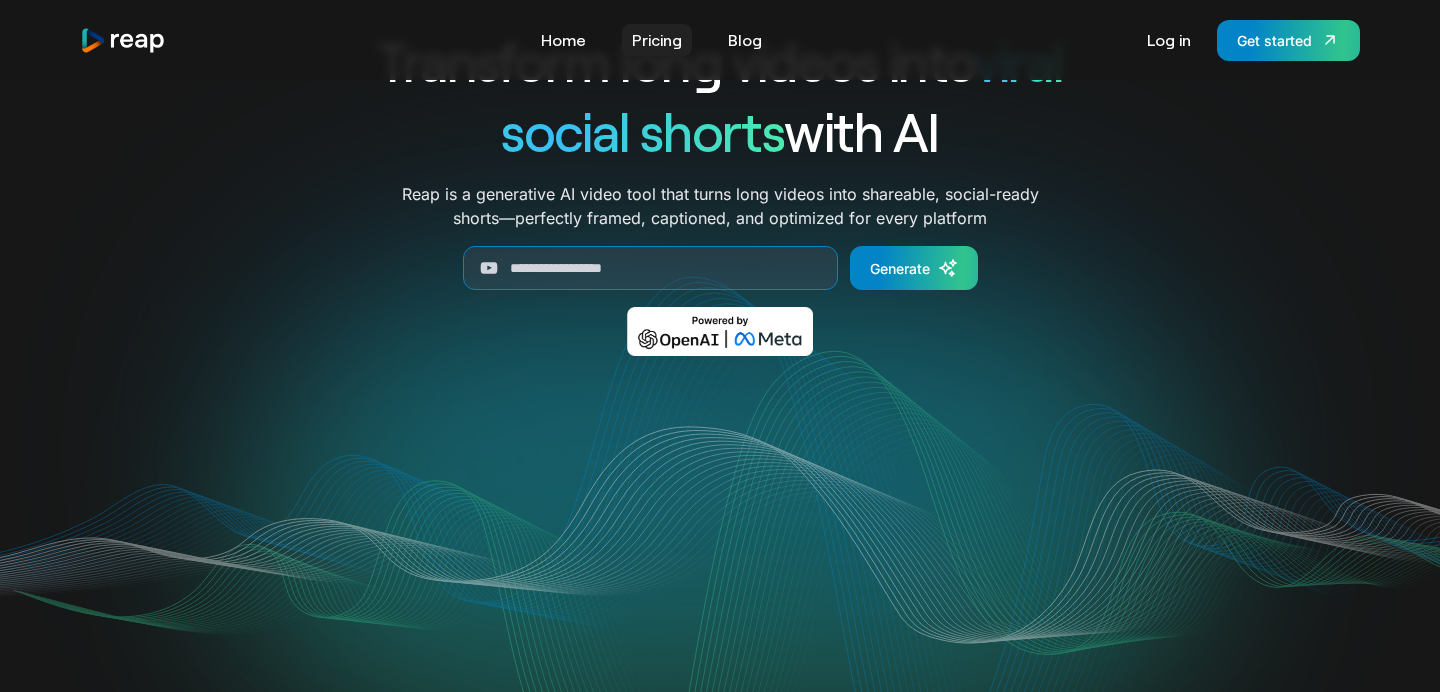 click on "Pricing" at bounding box center (657, 40) 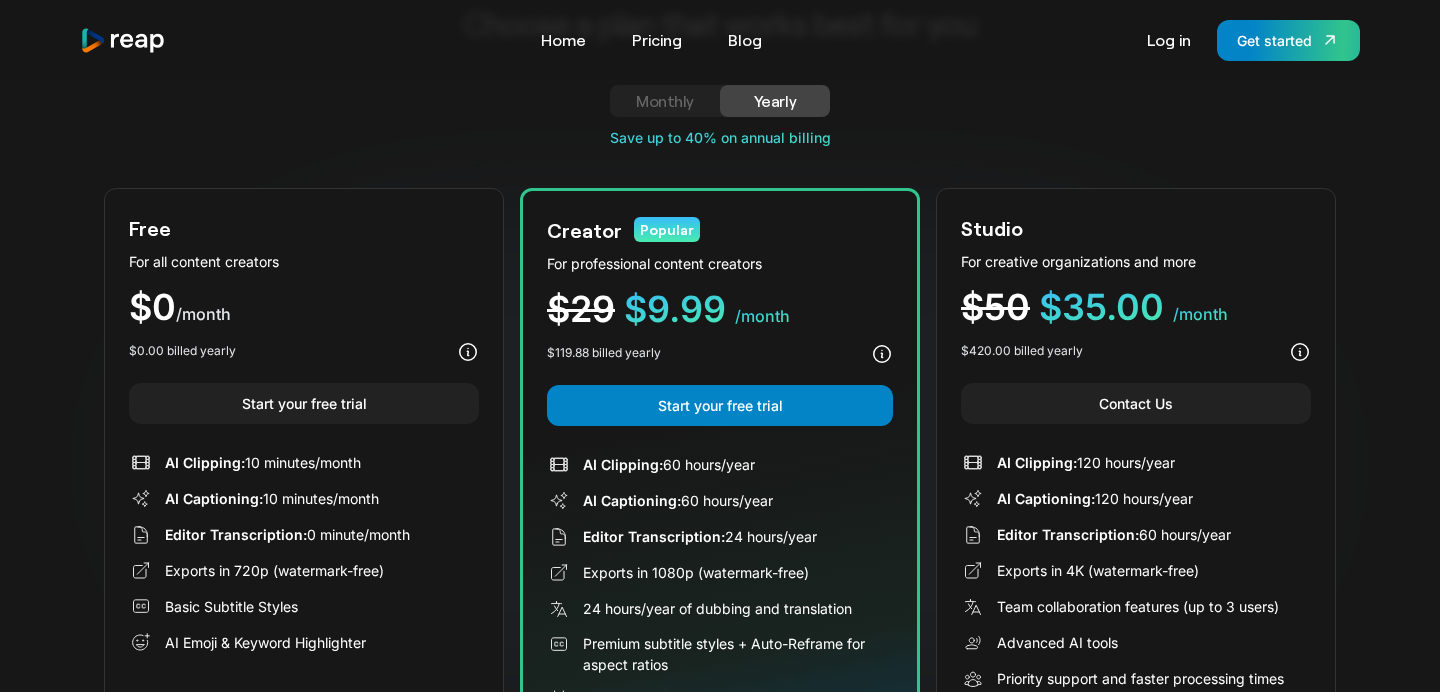 scroll, scrollTop: 0, scrollLeft: 0, axis: both 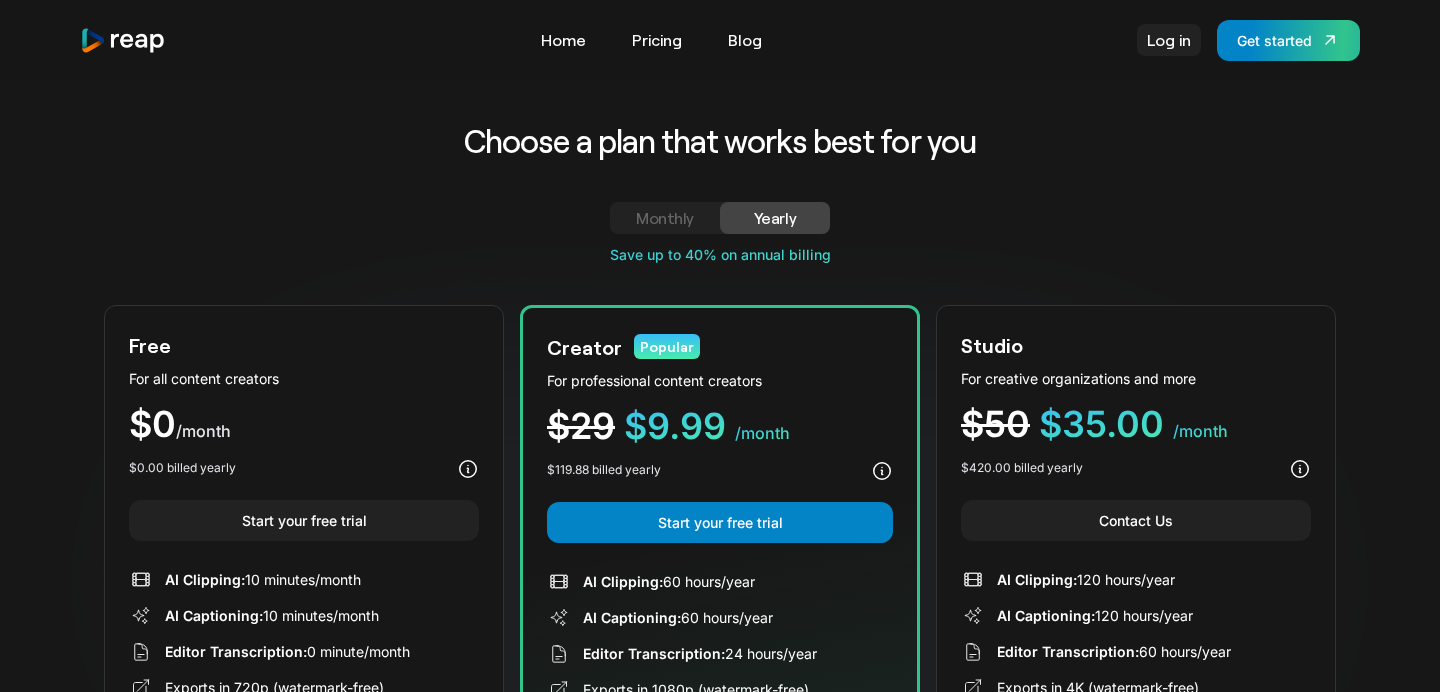 click on "Log in" at bounding box center (1169, 40) 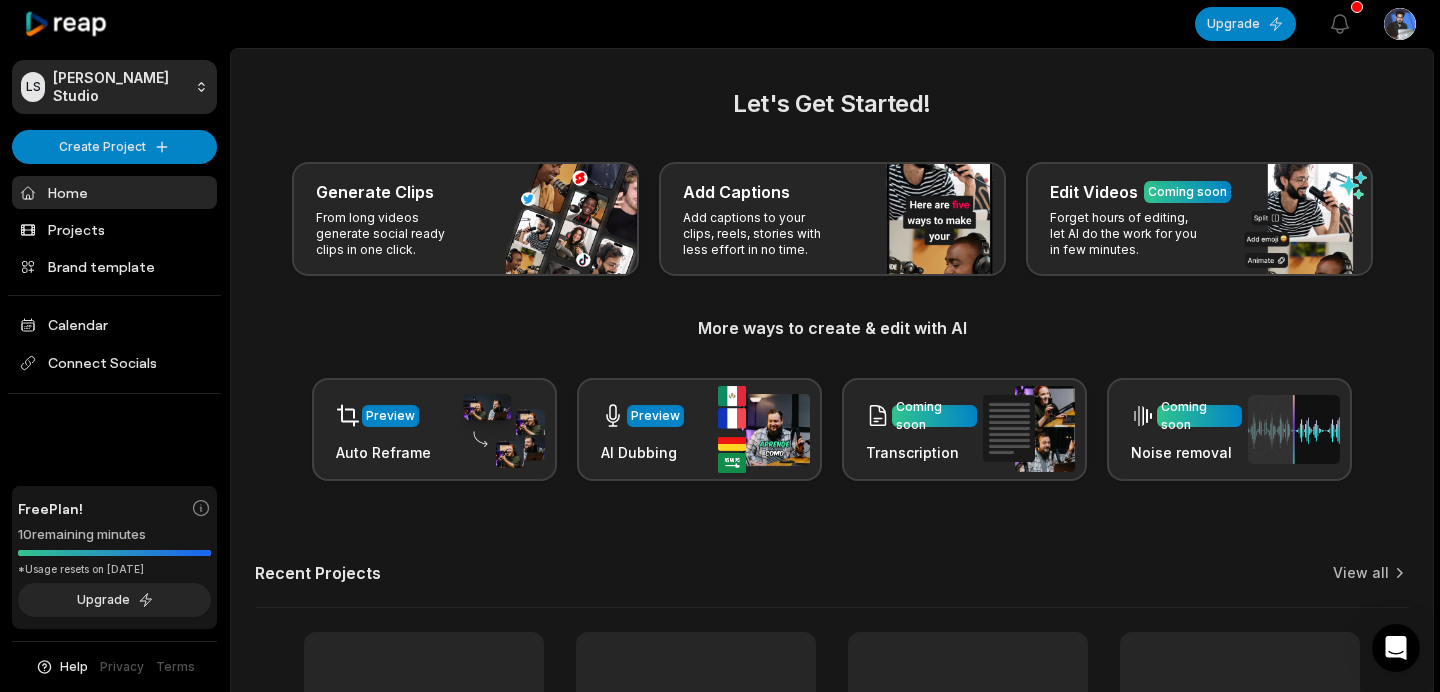 scroll, scrollTop: 0, scrollLeft: 0, axis: both 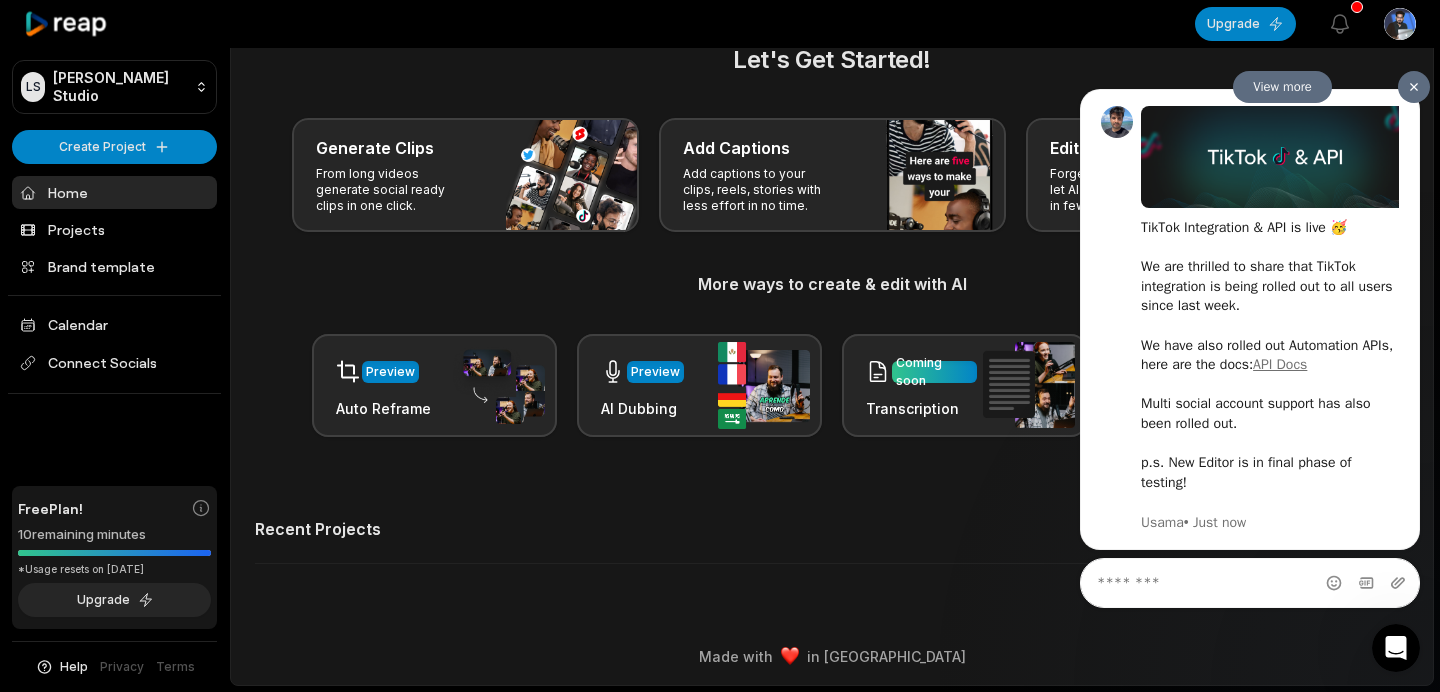 click at bounding box center (1414, 86) 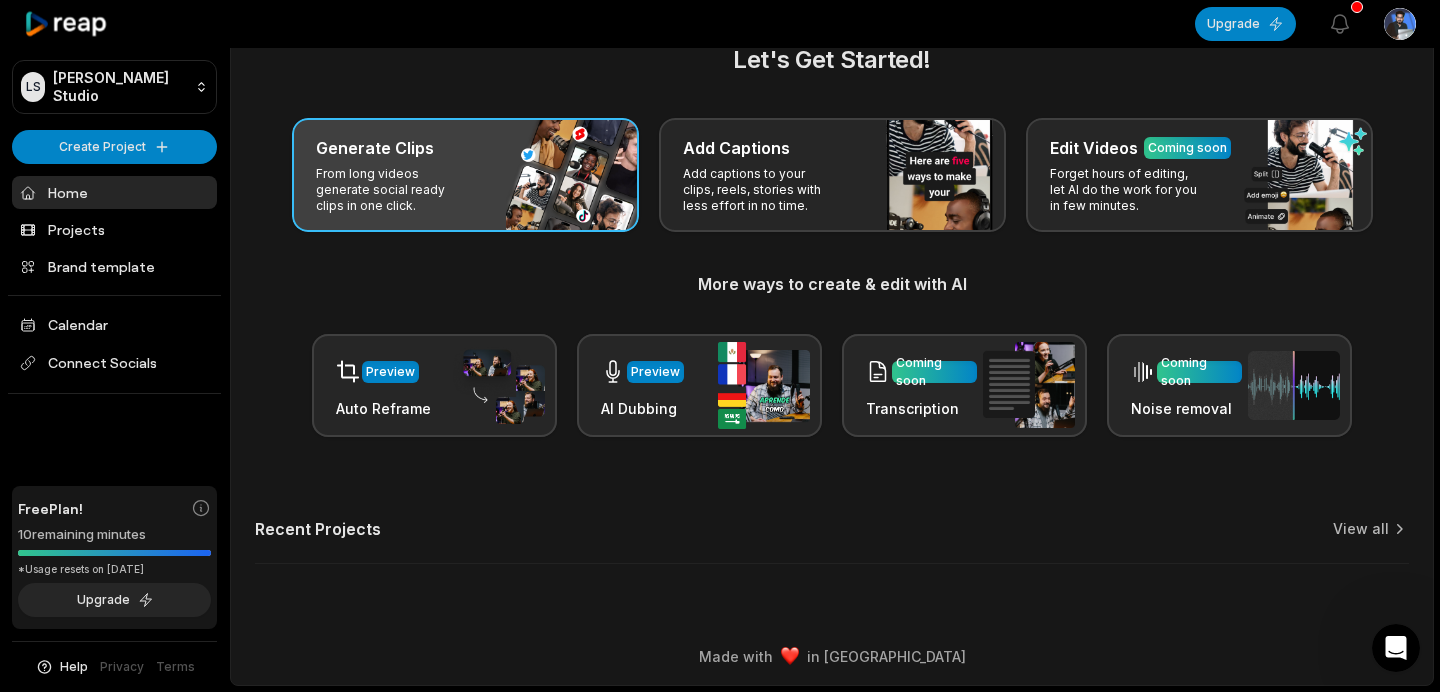 click on "From long videos generate social ready clips in one click." at bounding box center (393, 190) 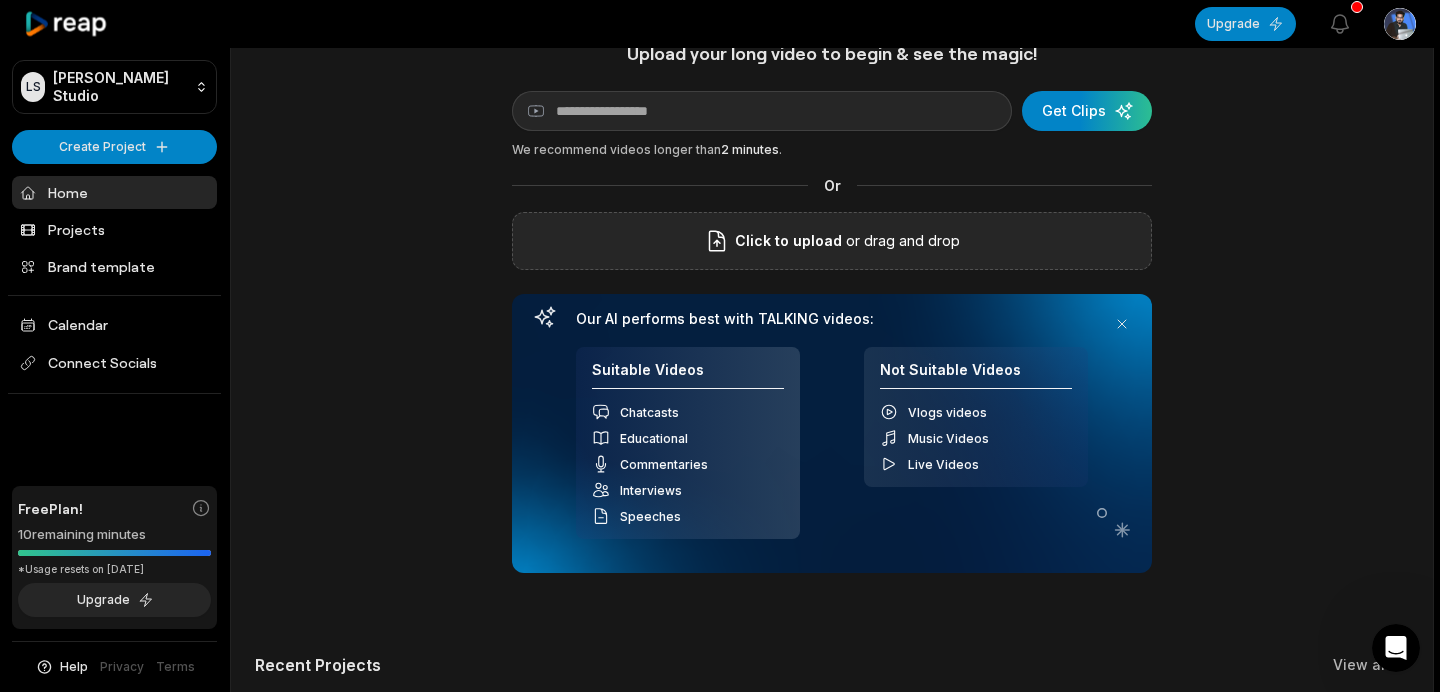 click on "Click to upload" at bounding box center [788, 241] 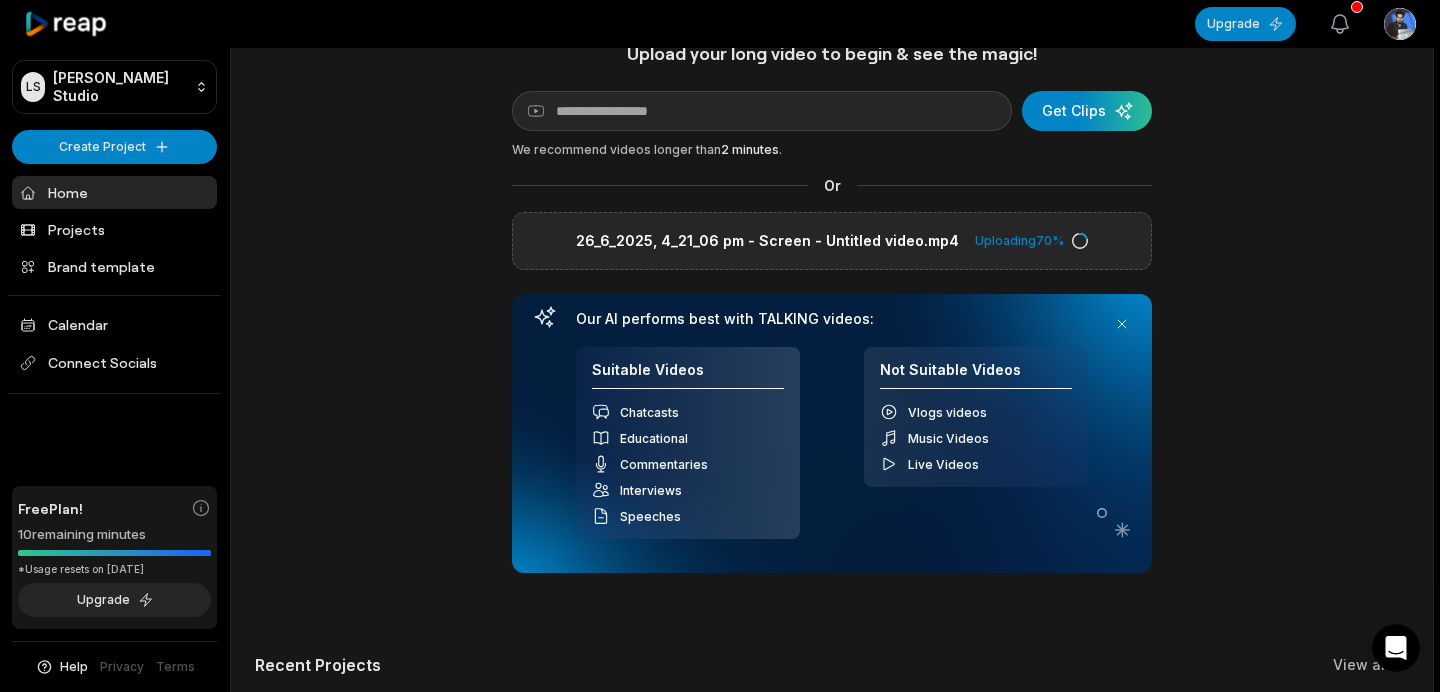 click 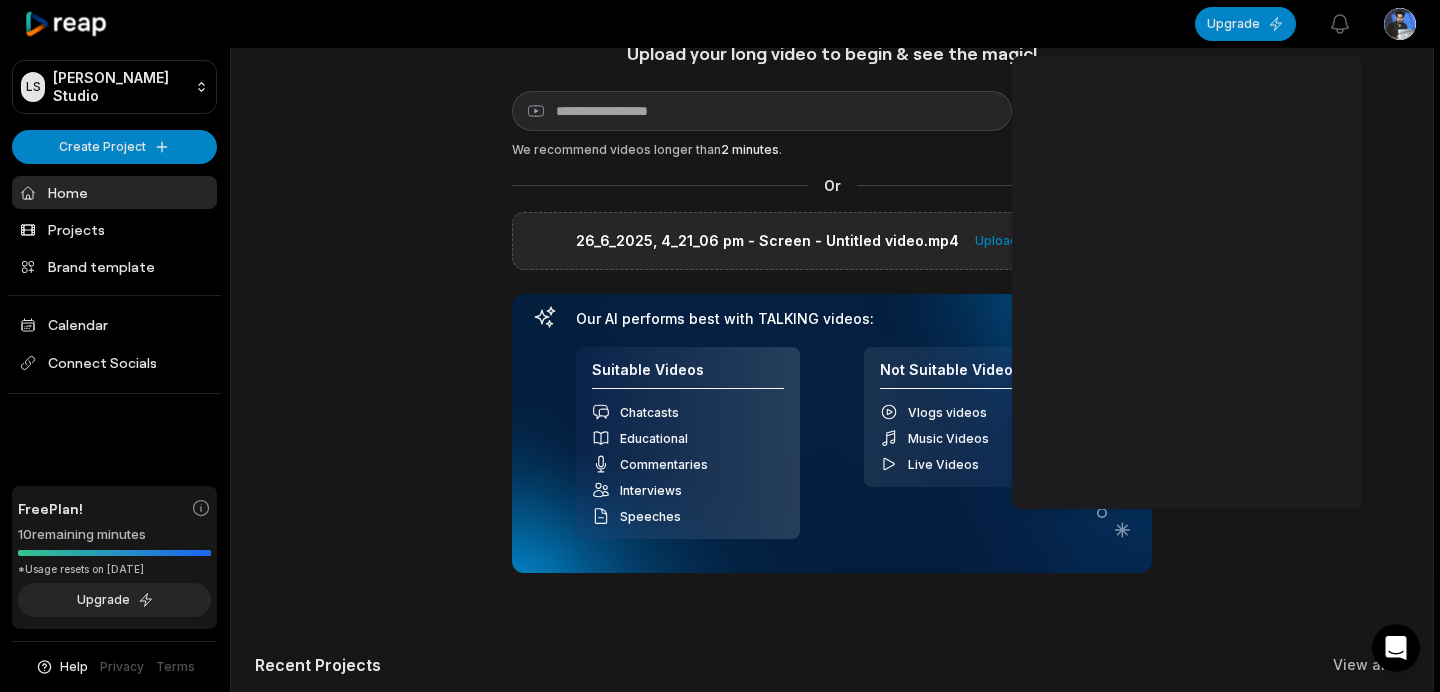 click on "Upload your long video to begin & see the magic! YouTube link Get Clips We recommend videos longer than  2 minutes . Or 26_6_2025, 4_21_06 pm - Screen - Untitled video.mp4 Uploading  86 % Your browser does not support mp4 format. Our AI performs best with TALKING videos: Suitable Videos Chatcasts Educational  Commentaries  Interviews  Speeches Not Suitable Videos Vlogs videos Music Videos Live Videos Recent Projects View all" at bounding box center (832, 383) 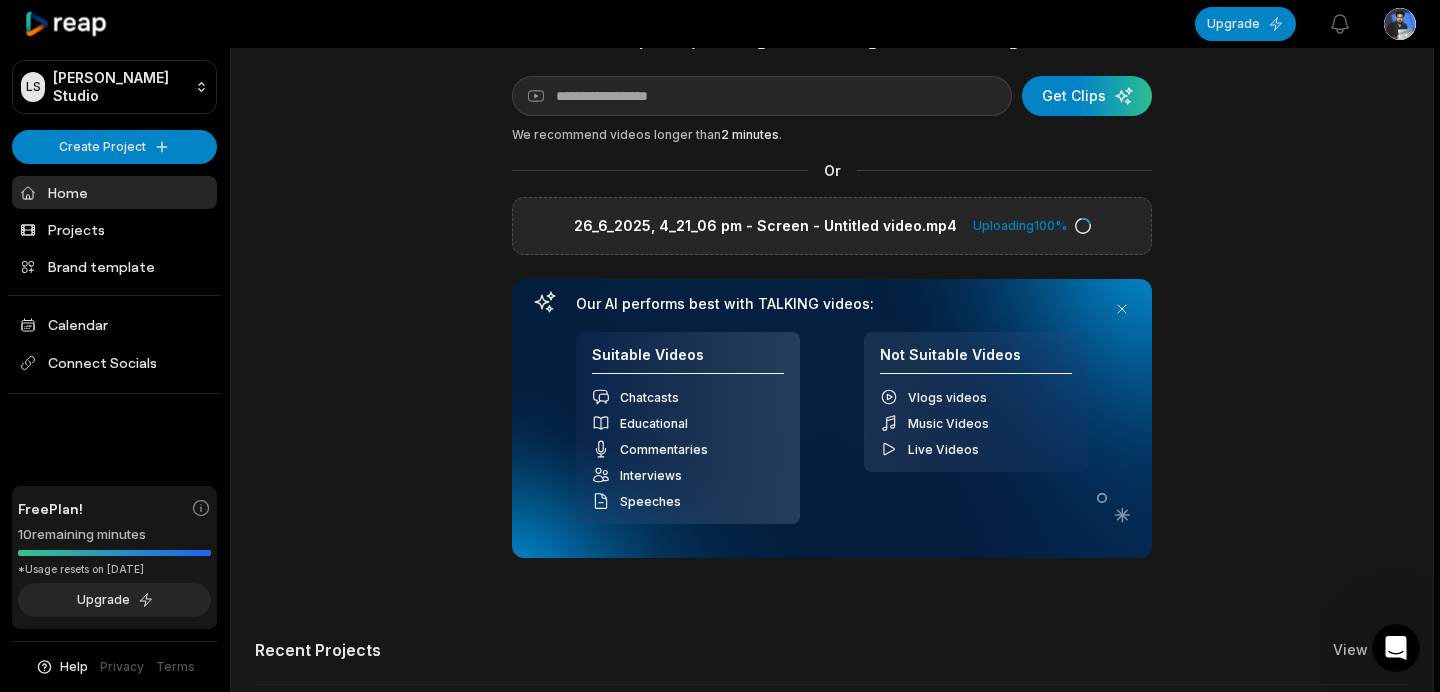 scroll, scrollTop: 0, scrollLeft: 0, axis: both 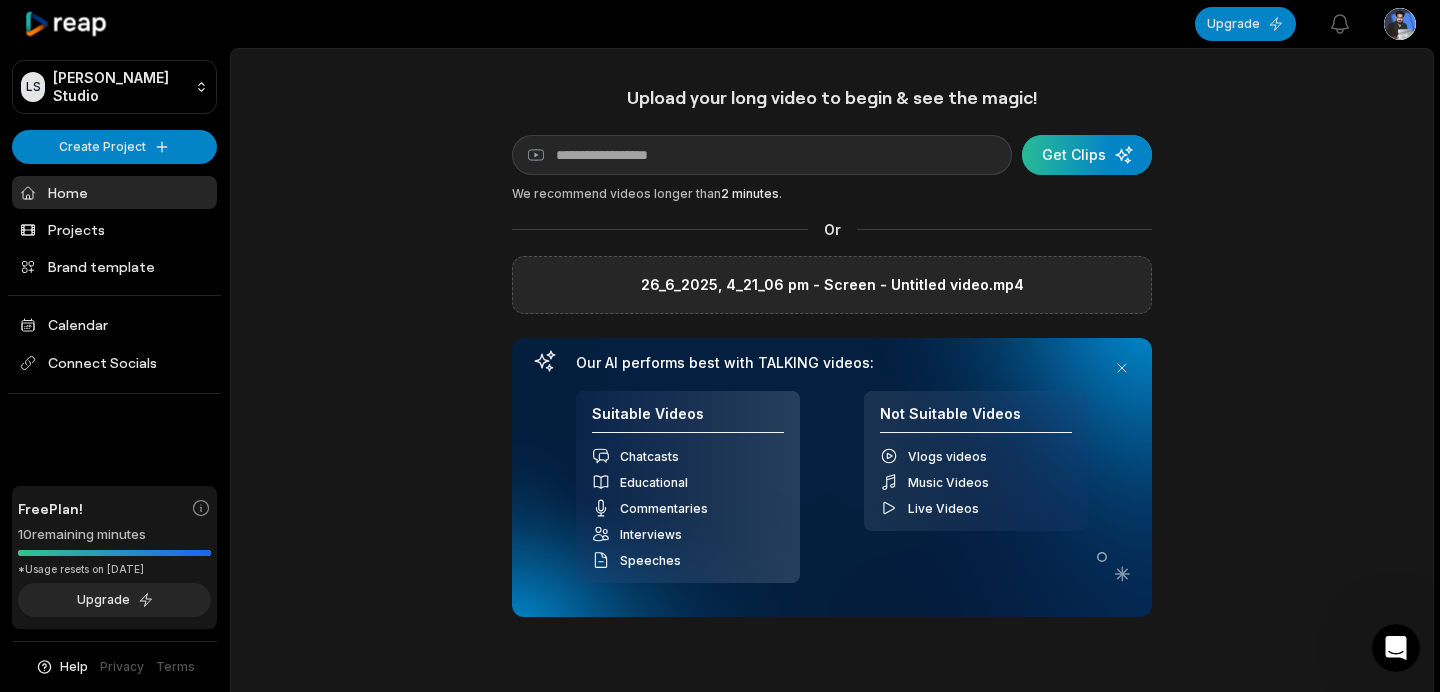 click at bounding box center (1087, 155) 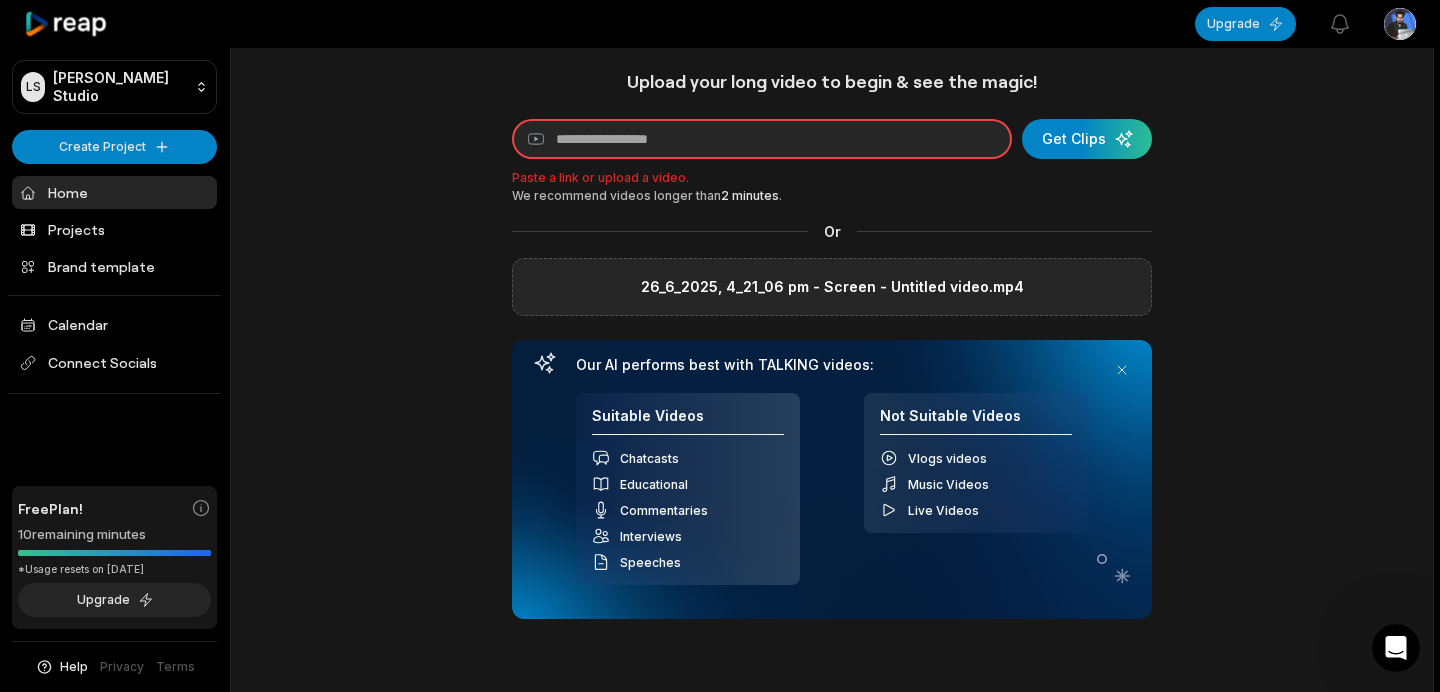 scroll, scrollTop: 10, scrollLeft: 0, axis: vertical 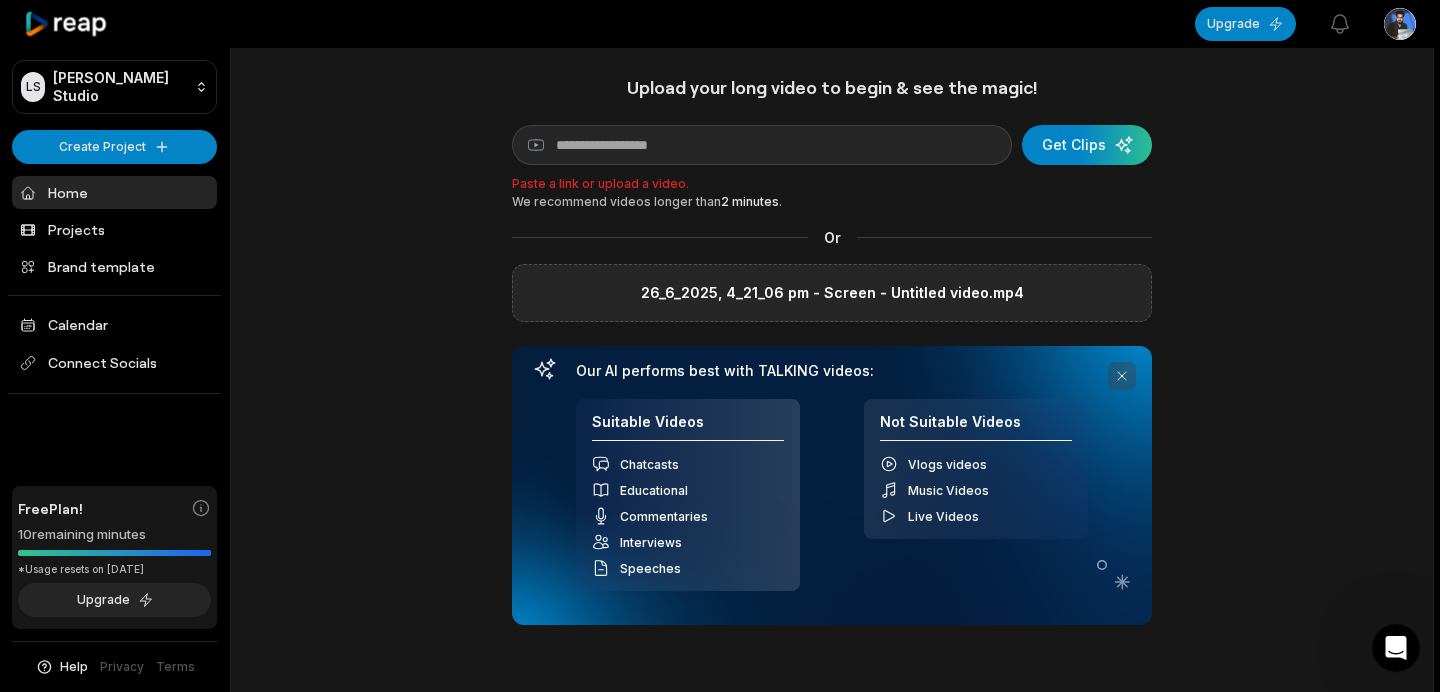click at bounding box center (1122, 376) 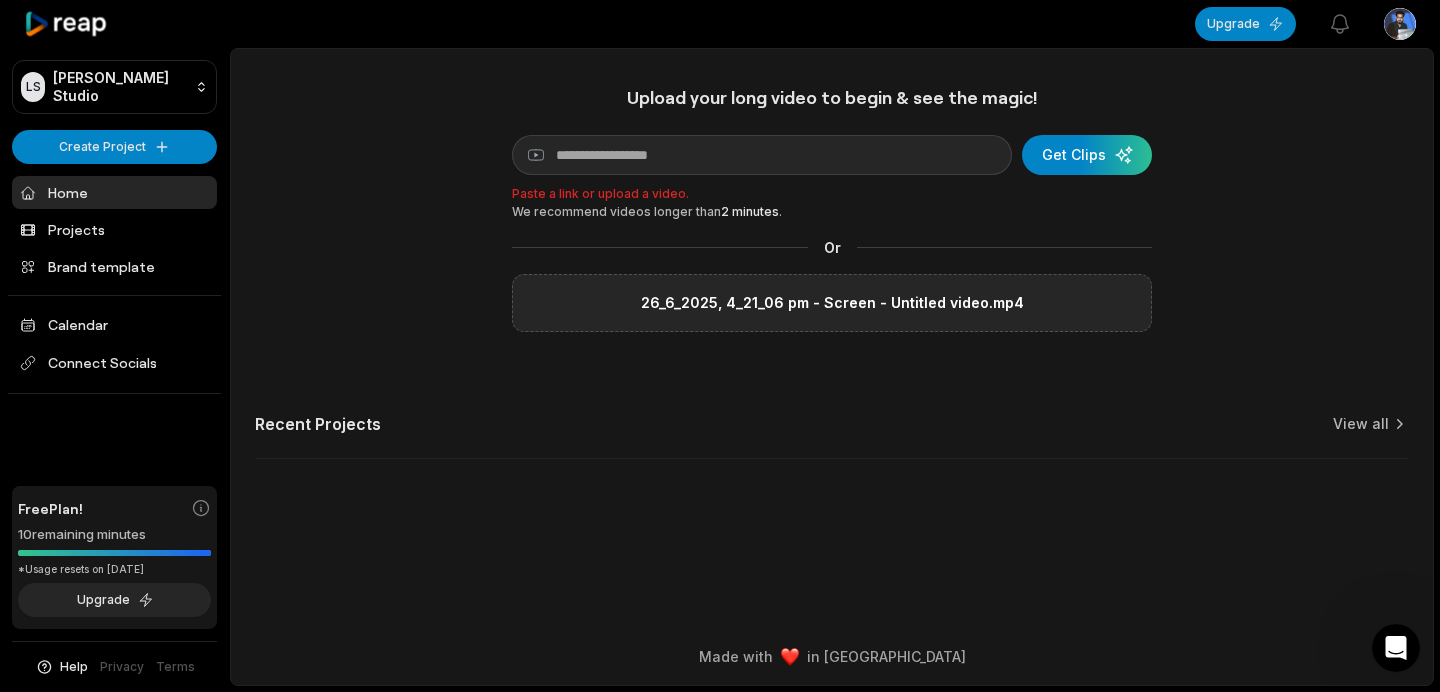 click on "26_6_2025, 4_21_06 pm - Screen - Untitled video.mp4" at bounding box center [832, 303] 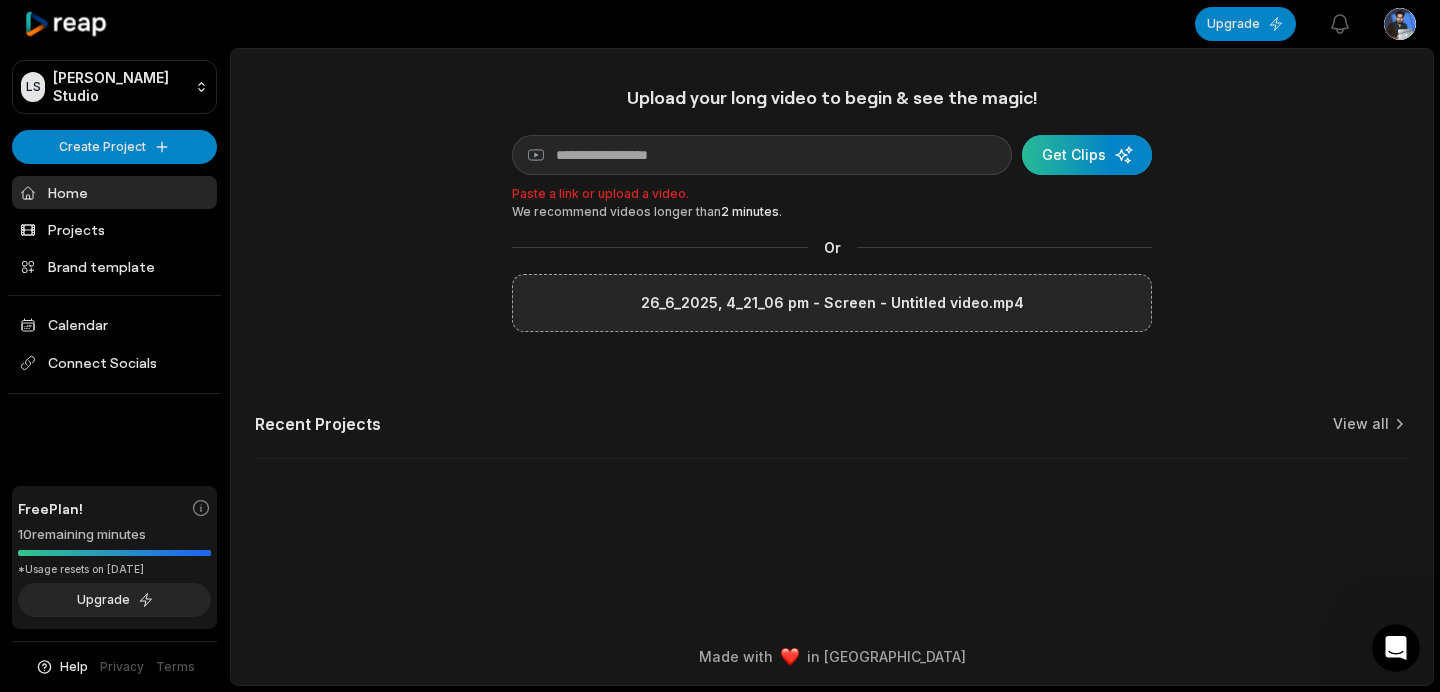 click at bounding box center (1087, 155) 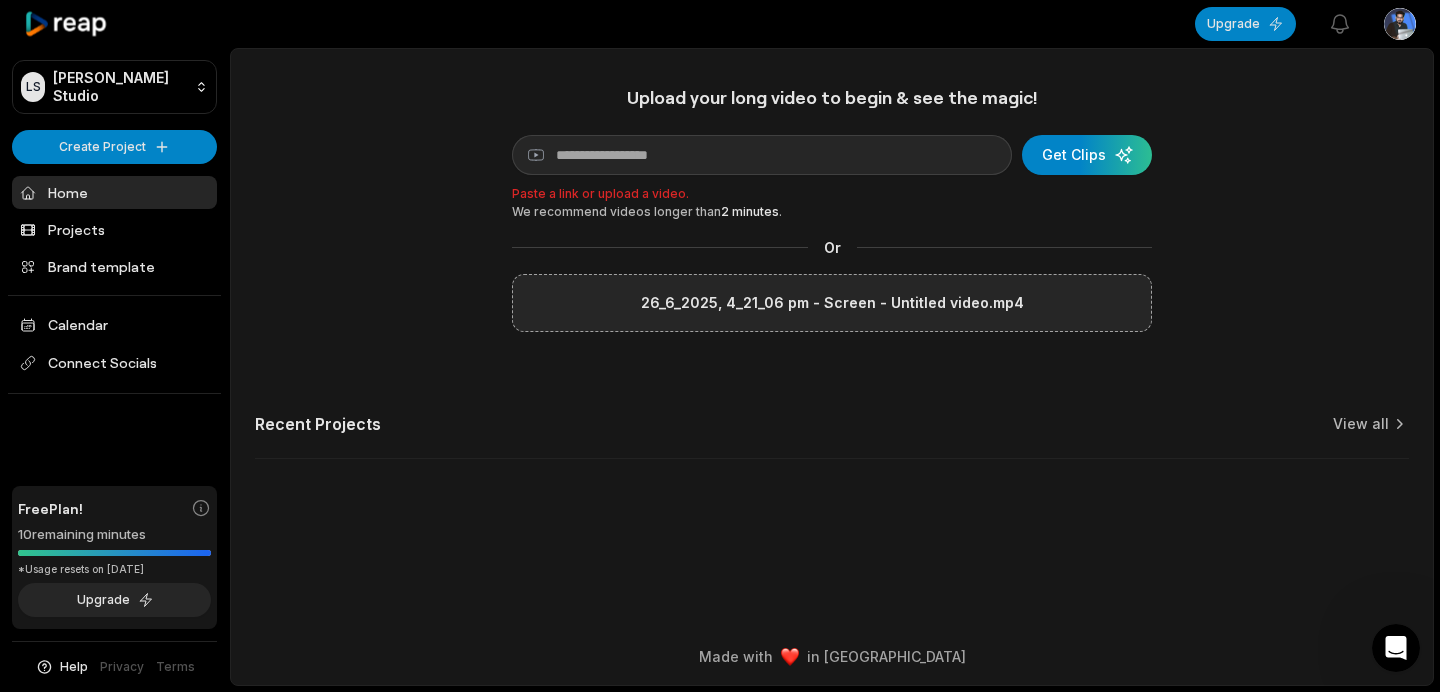 click on "We recommend videos longer than  2 minutes ." at bounding box center [832, 212] 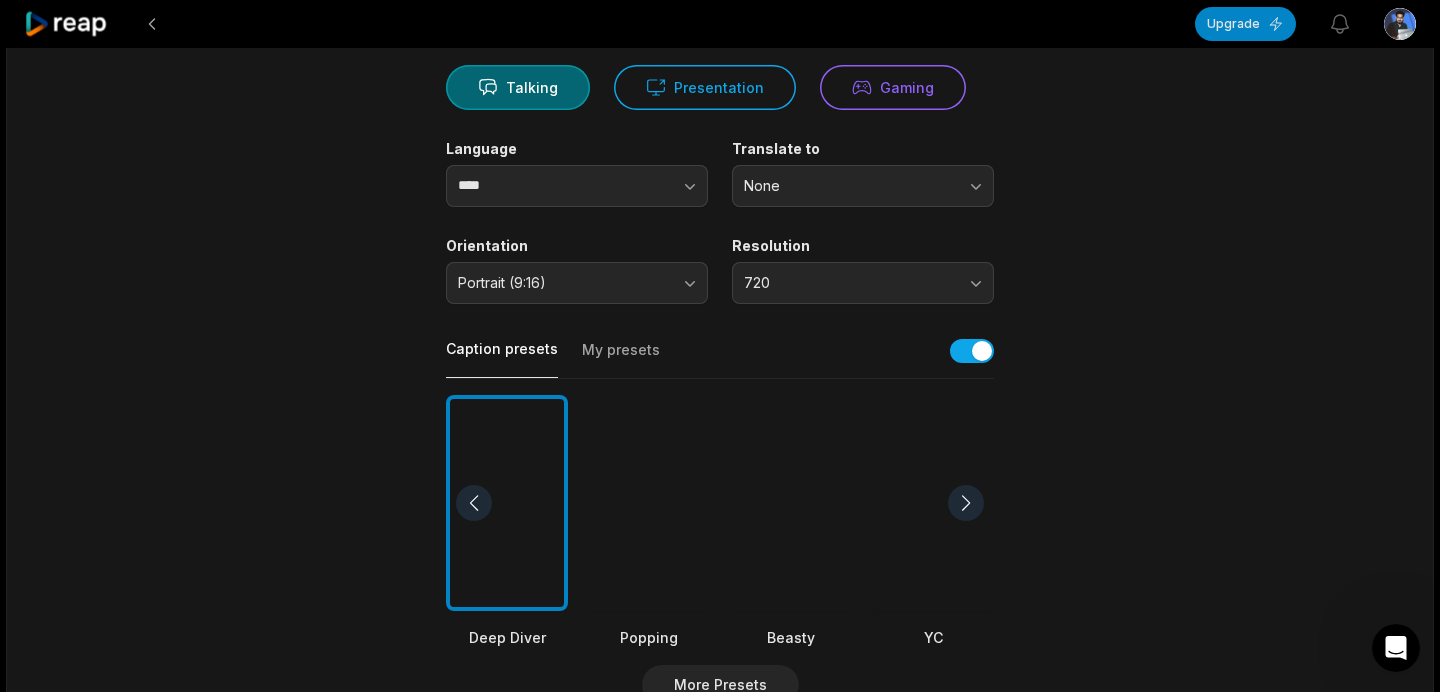 scroll, scrollTop: 194, scrollLeft: 0, axis: vertical 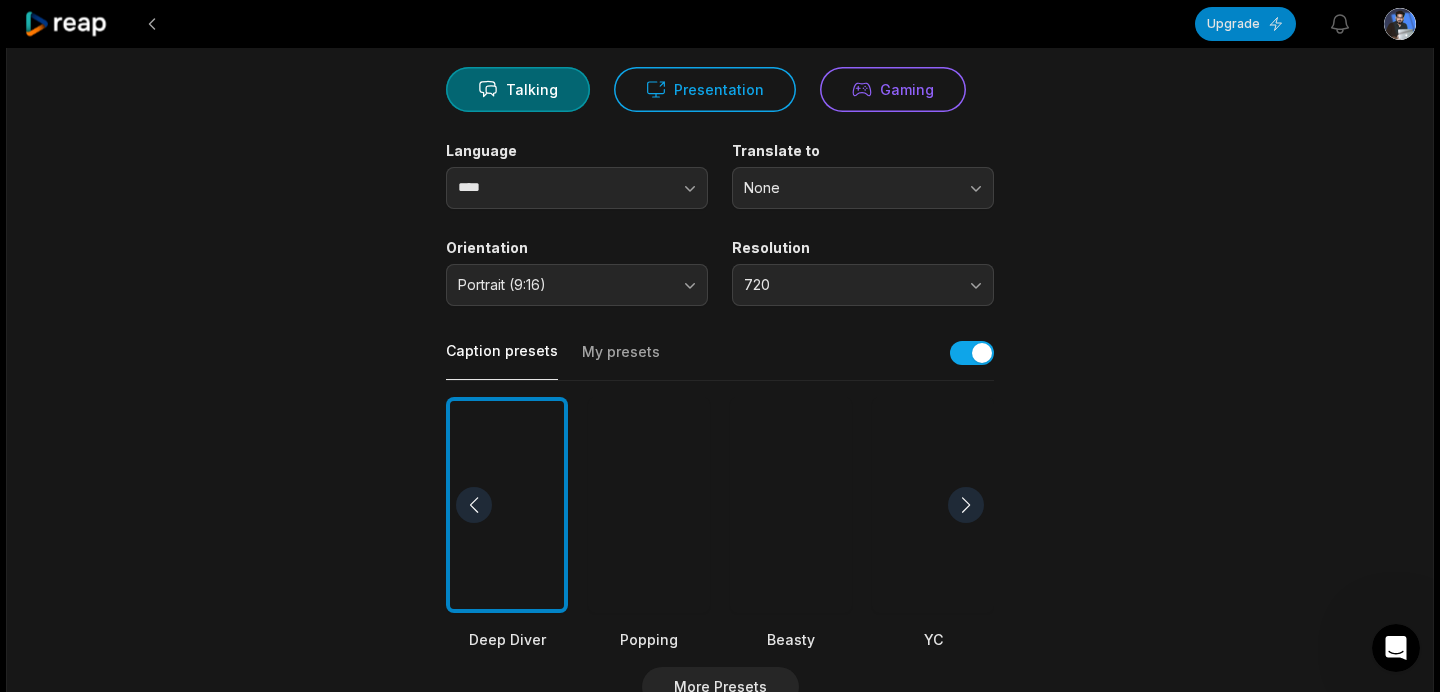 click at bounding box center (966, 505) 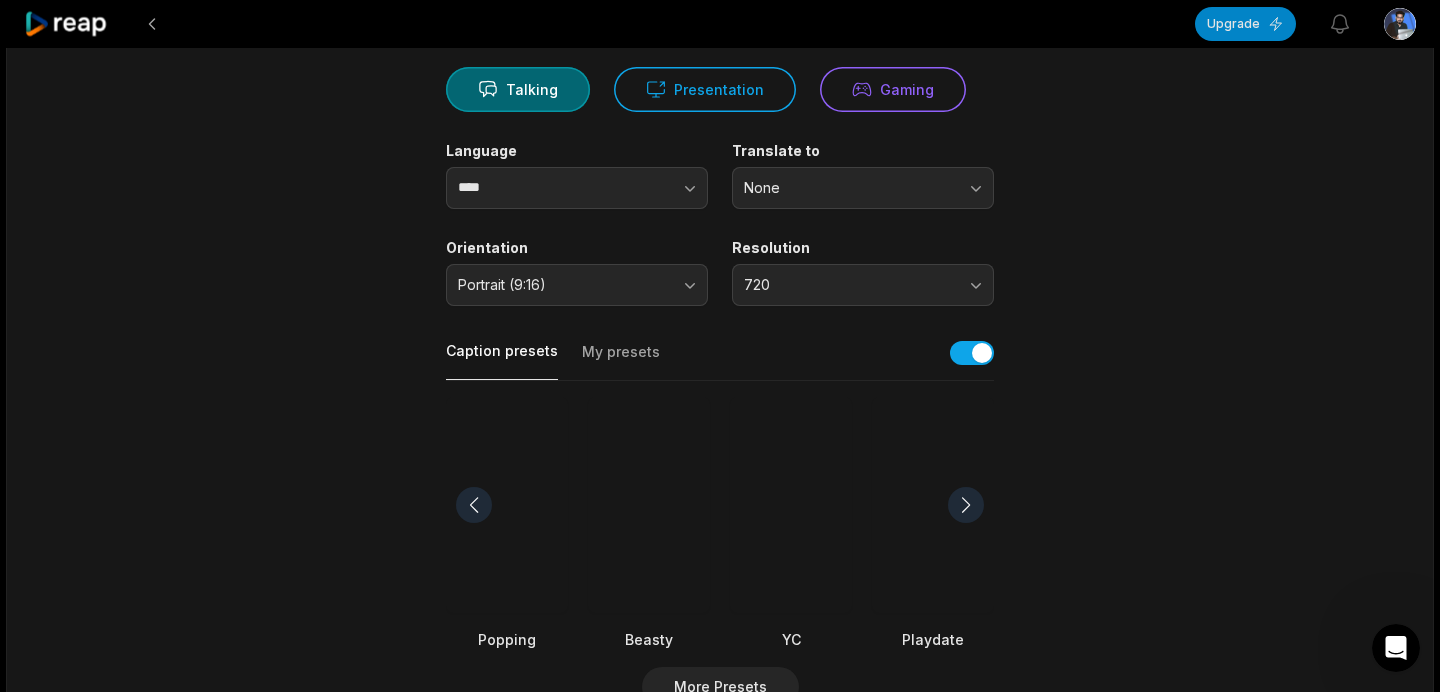 click at bounding box center (966, 505) 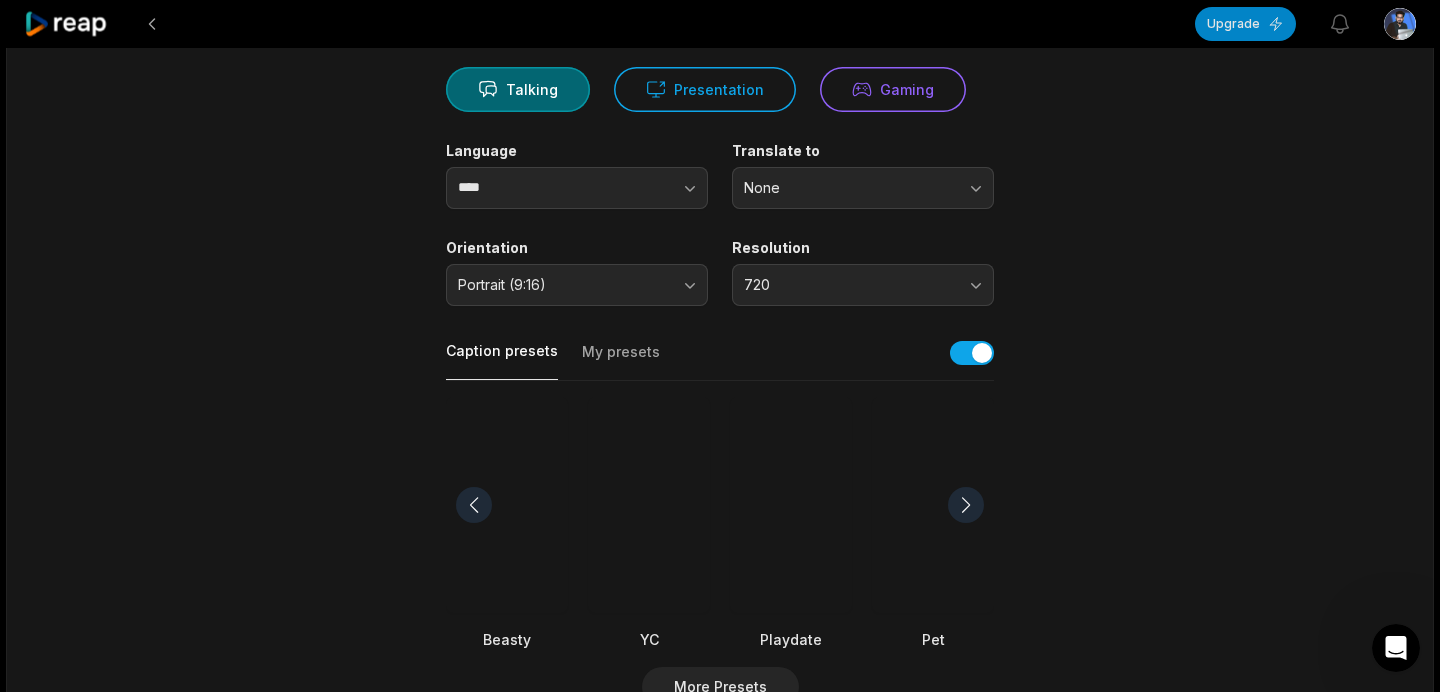 click at bounding box center [966, 505] 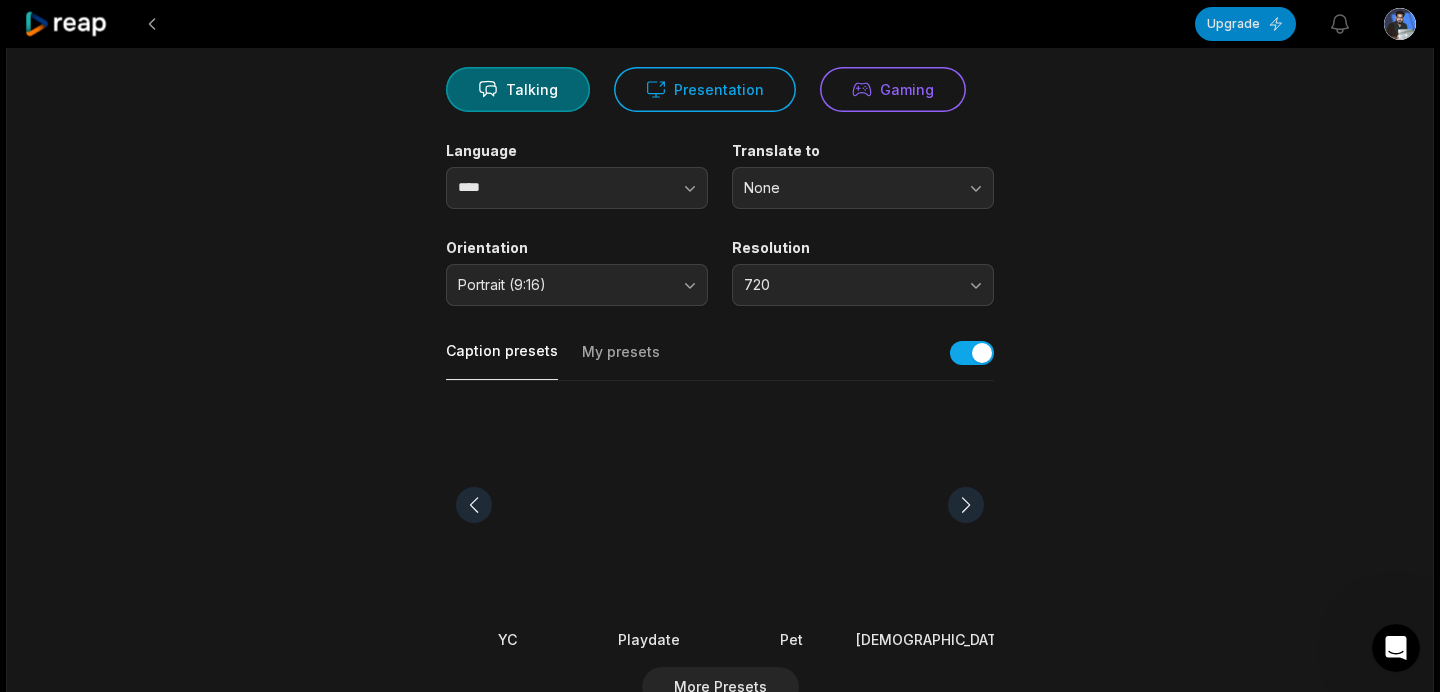 click at bounding box center (966, 505) 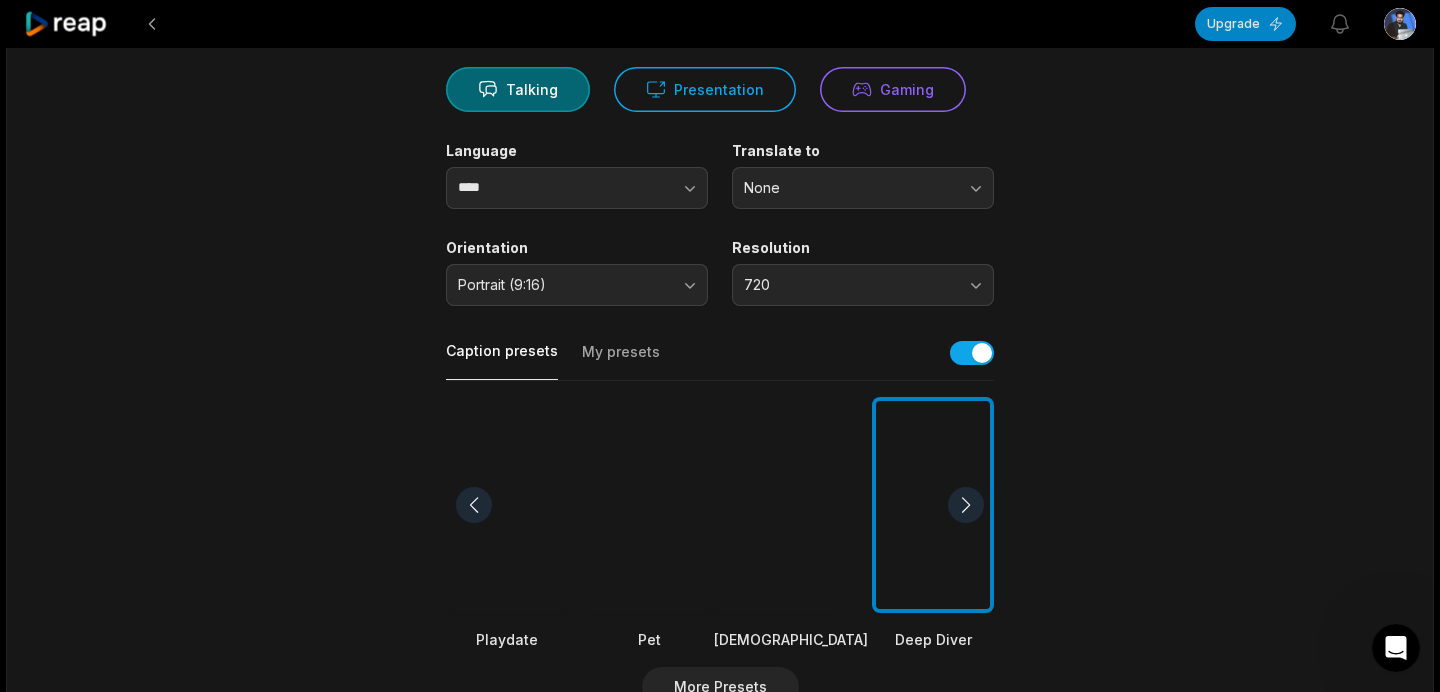 click at bounding box center [966, 505] 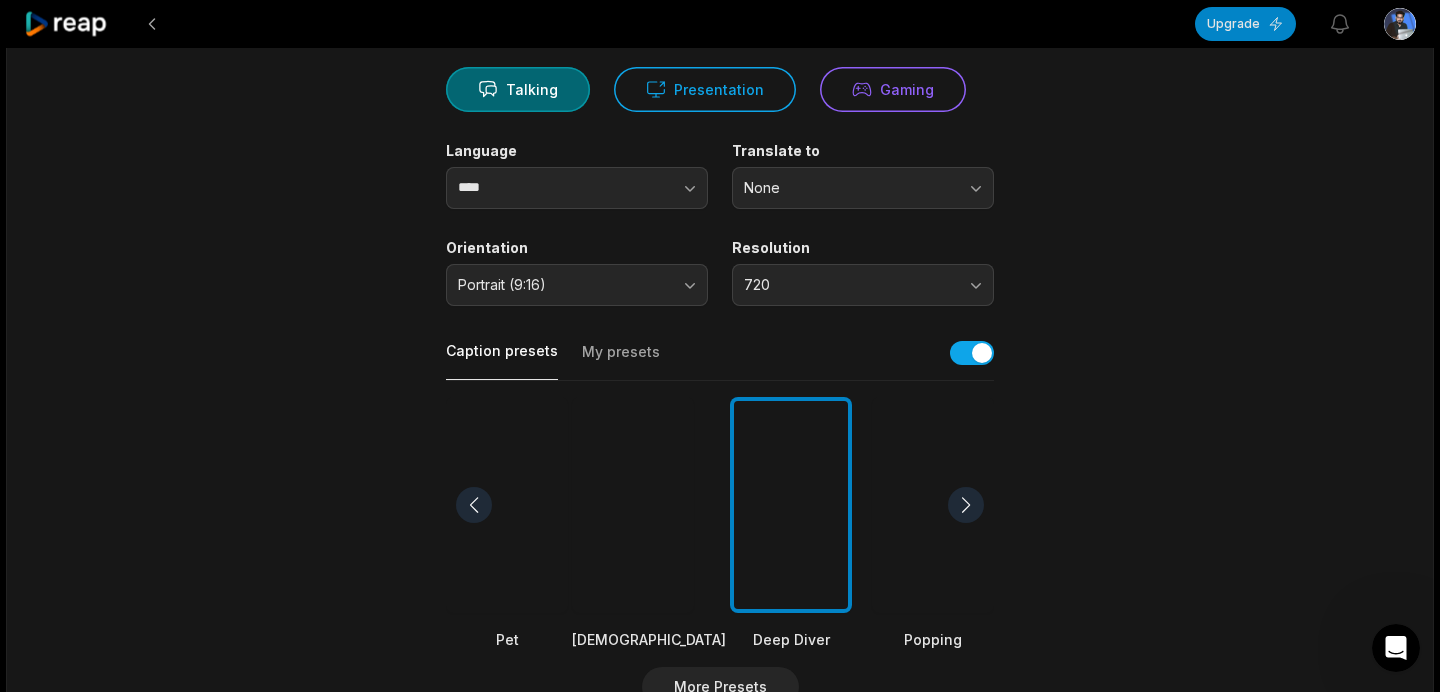 click at bounding box center [966, 505] 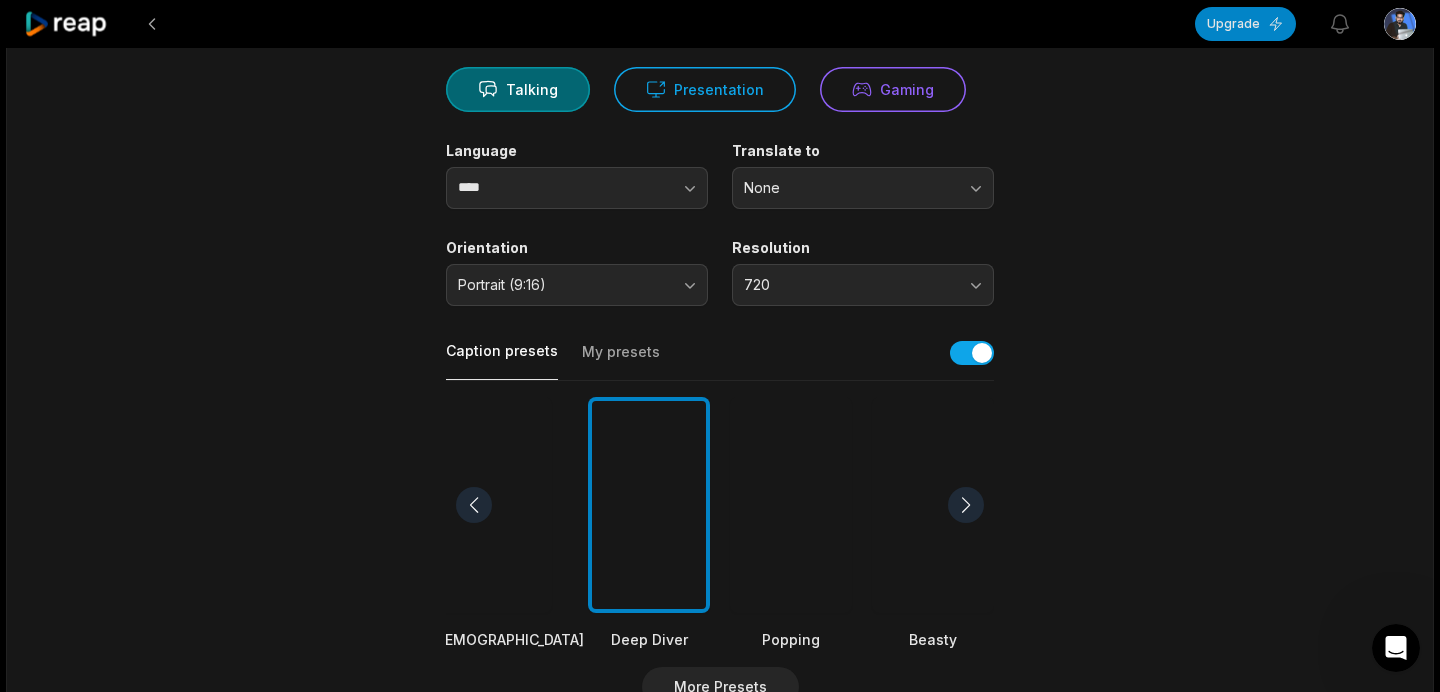 click at bounding box center (933, 505) 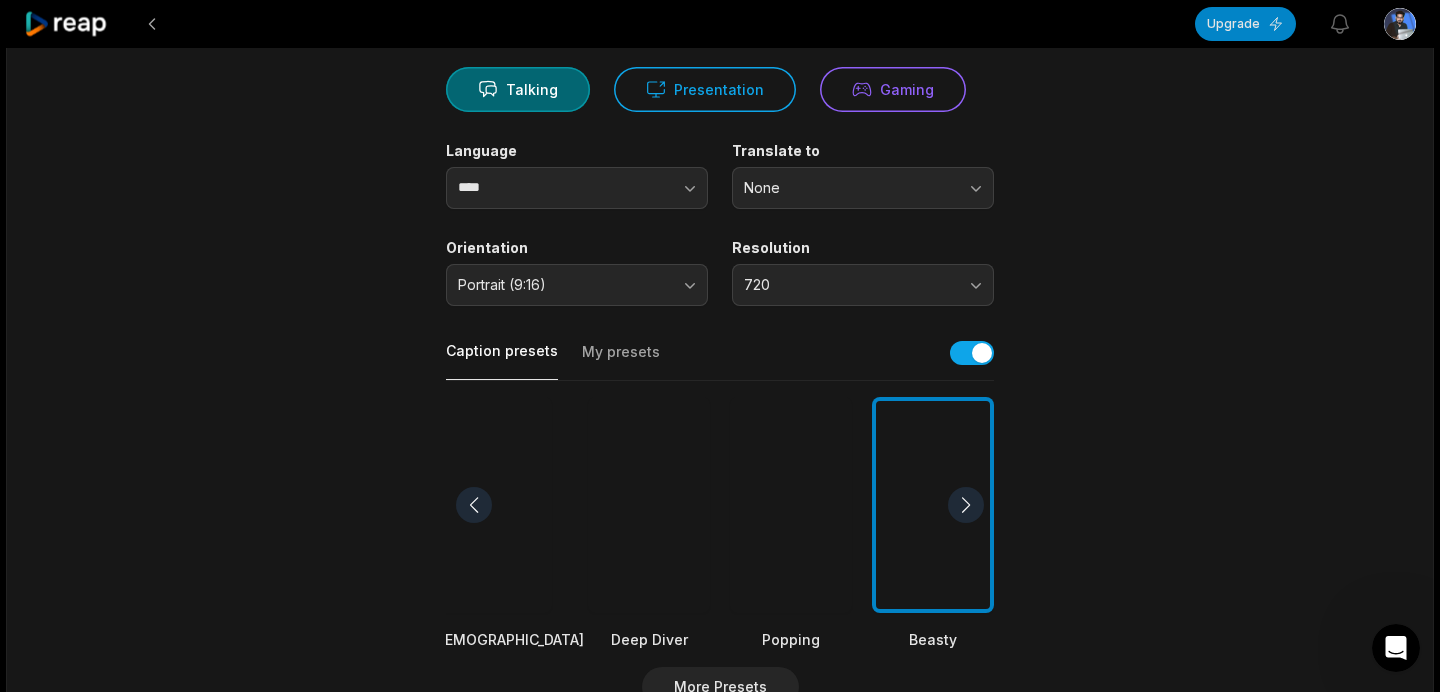 click on "09:19 26_6_2025, 4_21_06 pm - Screen - Untitled video.mp4 Get Clips Select Video Genre Talking Presentation Gaming Language **** Translate to None Orientation Portrait (9:16) Resolution 720 Caption presets My presets YC Playdate Pet Zen Deep Diver Popping Beasty More Presets Processing Time Frame 00:00 09:19 Auto Clip Length <30s 30s-60s 60s-90s 90s-3min Clip Topics (optional) Add specific topics that you want AI to clip from the video." at bounding box center [720, 499] 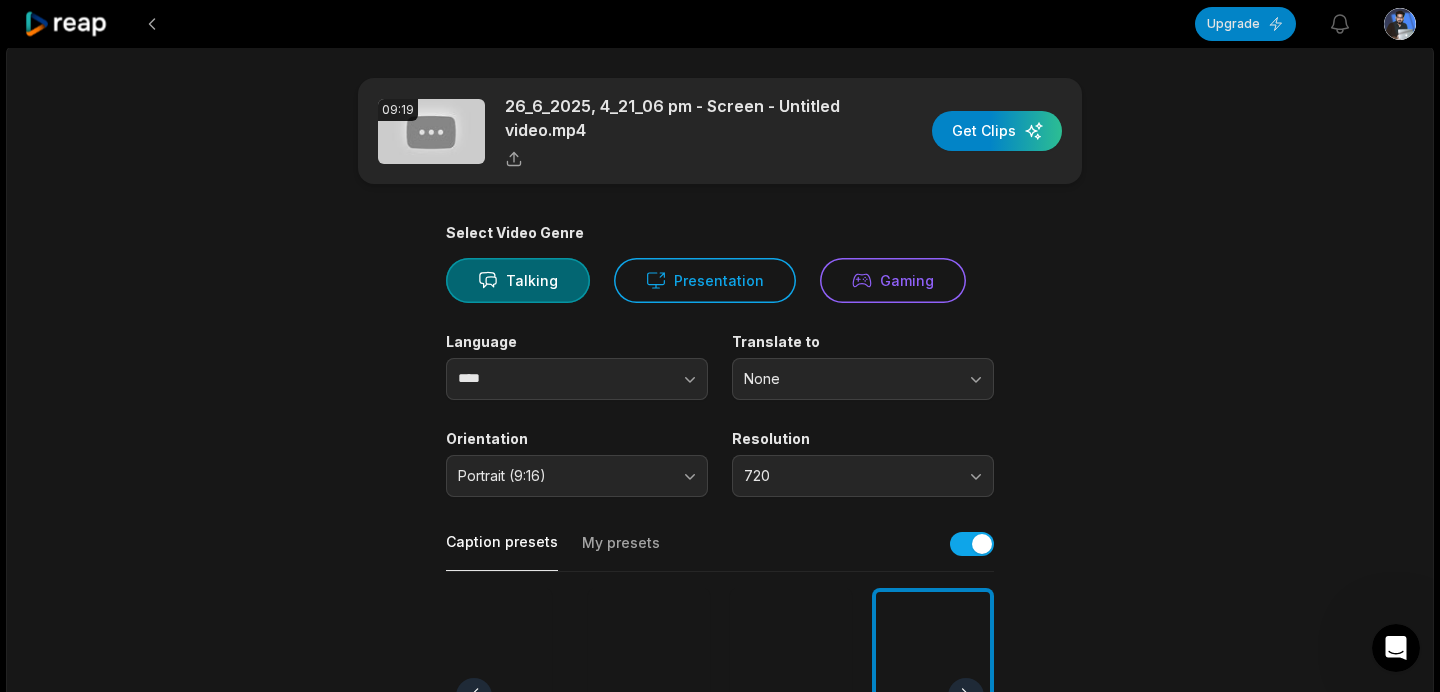 scroll, scrollTop: 0, scrollLeft: 0, axis: both 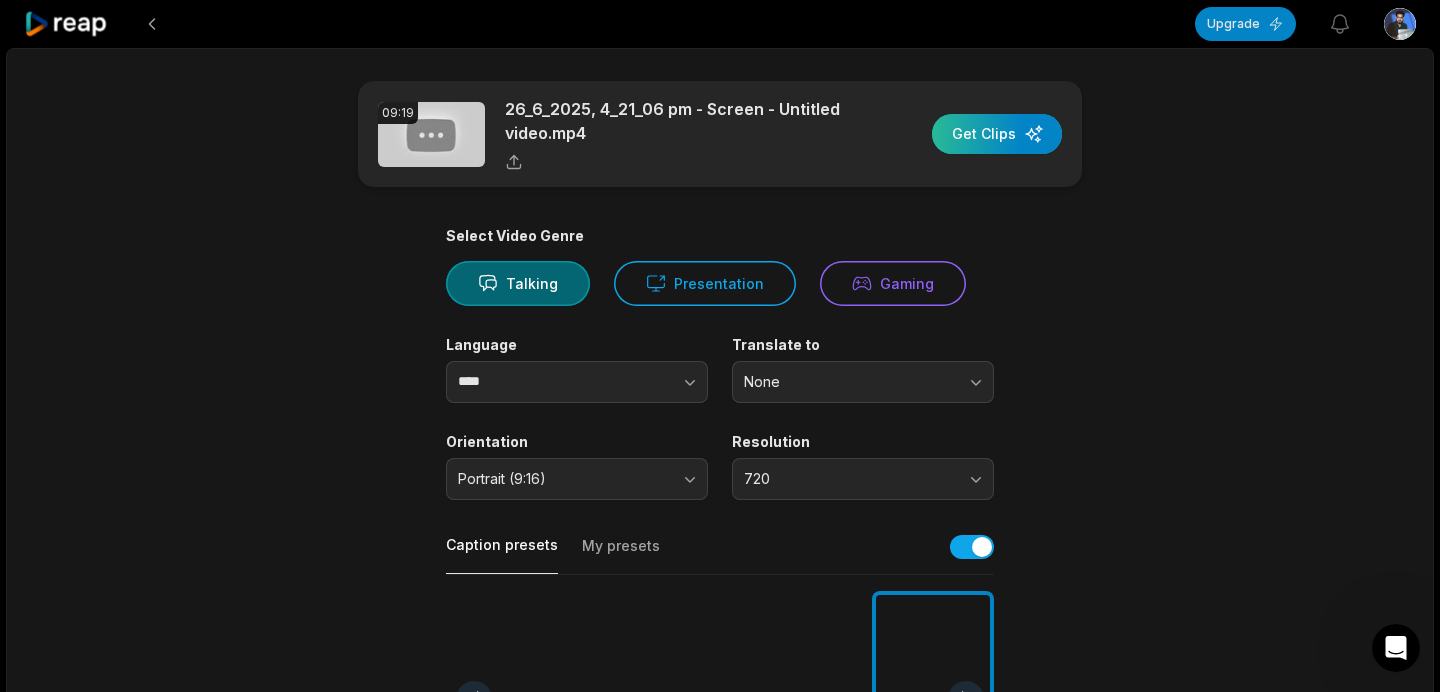 click at bounding box center (997, 134) 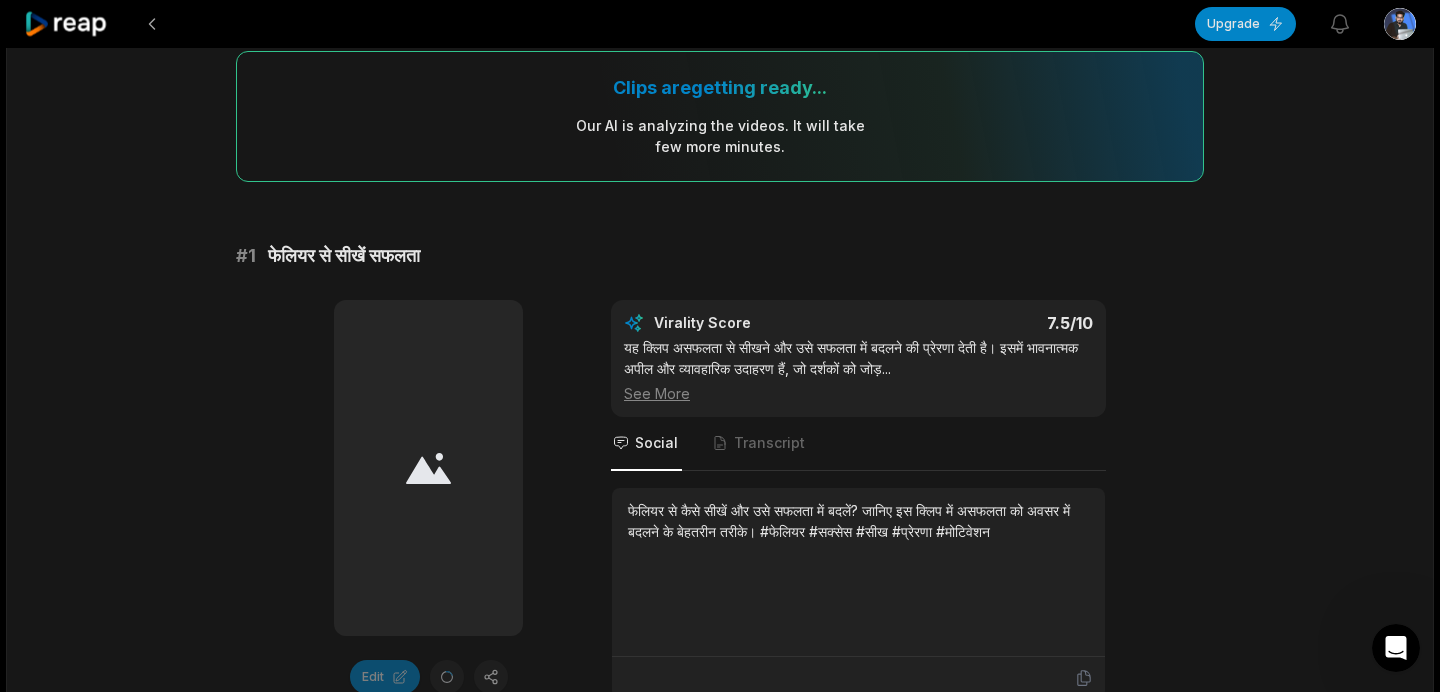 scroll, scrollTop: 0, scrollLeft: 0, axis: both 